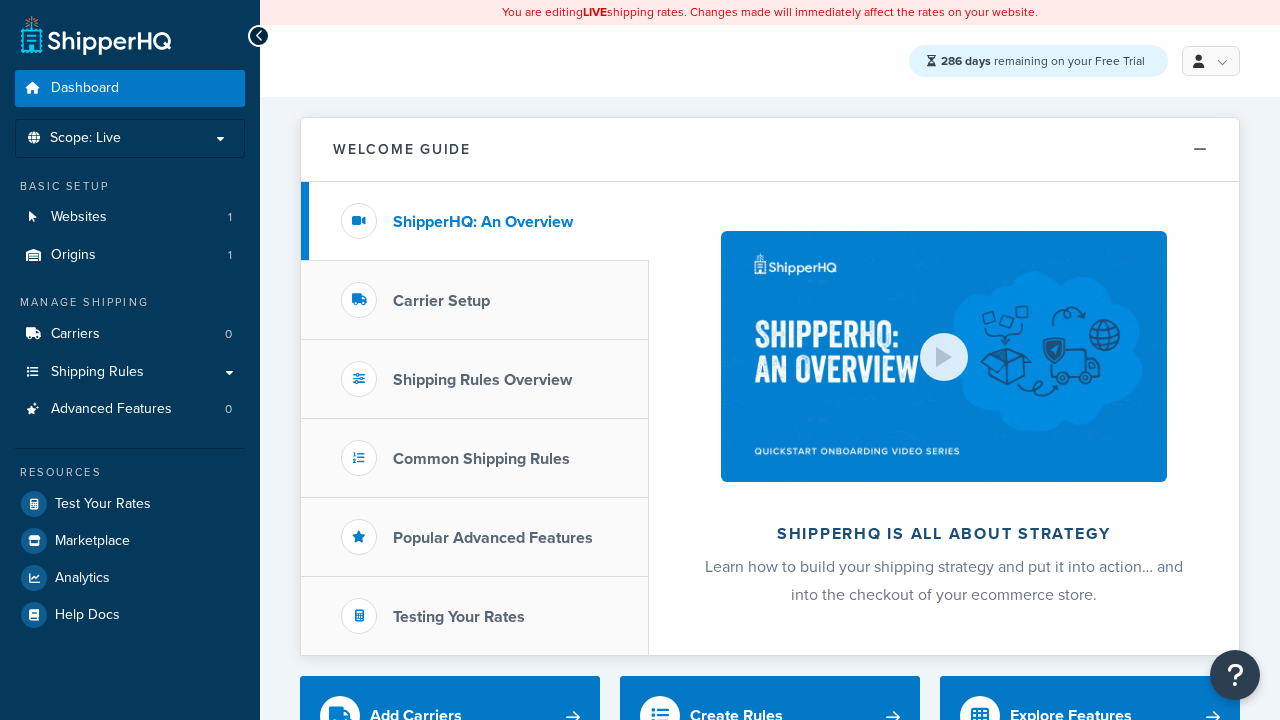 scroll, scrollTop: 0, scrollLeft: 0, axis: both 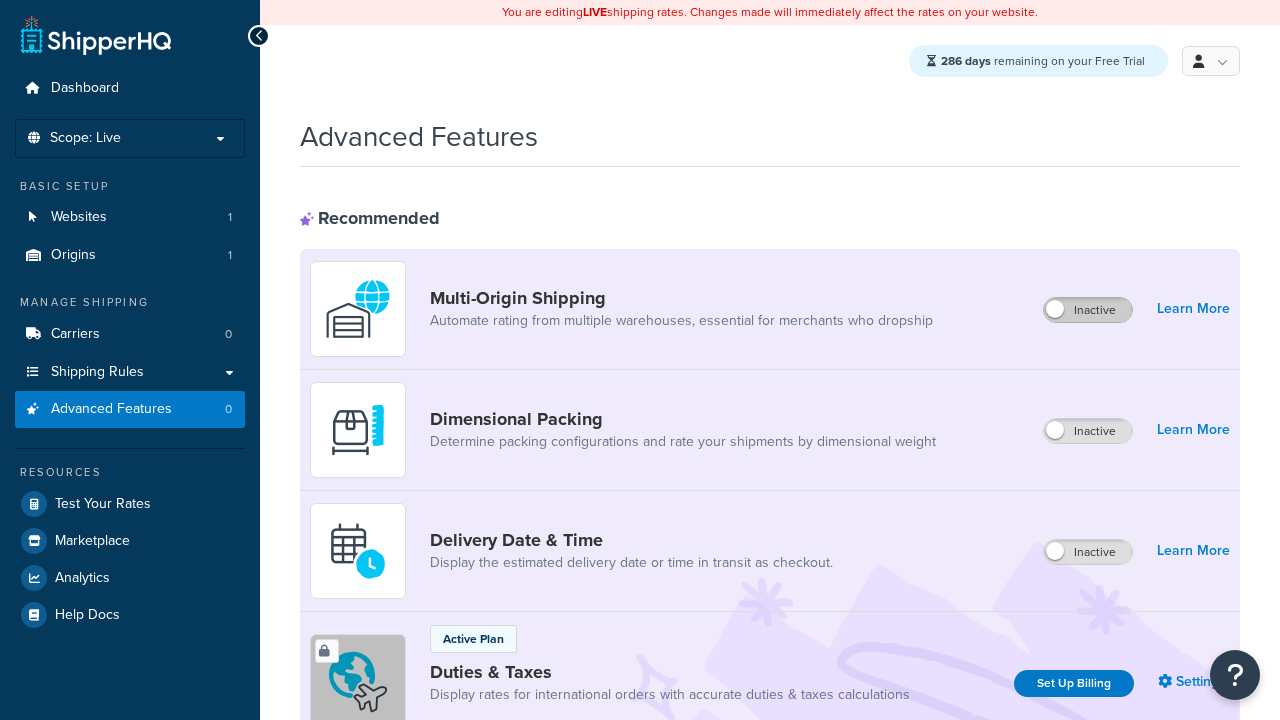 click on "Inactive" at bounding box center (1088, 310) 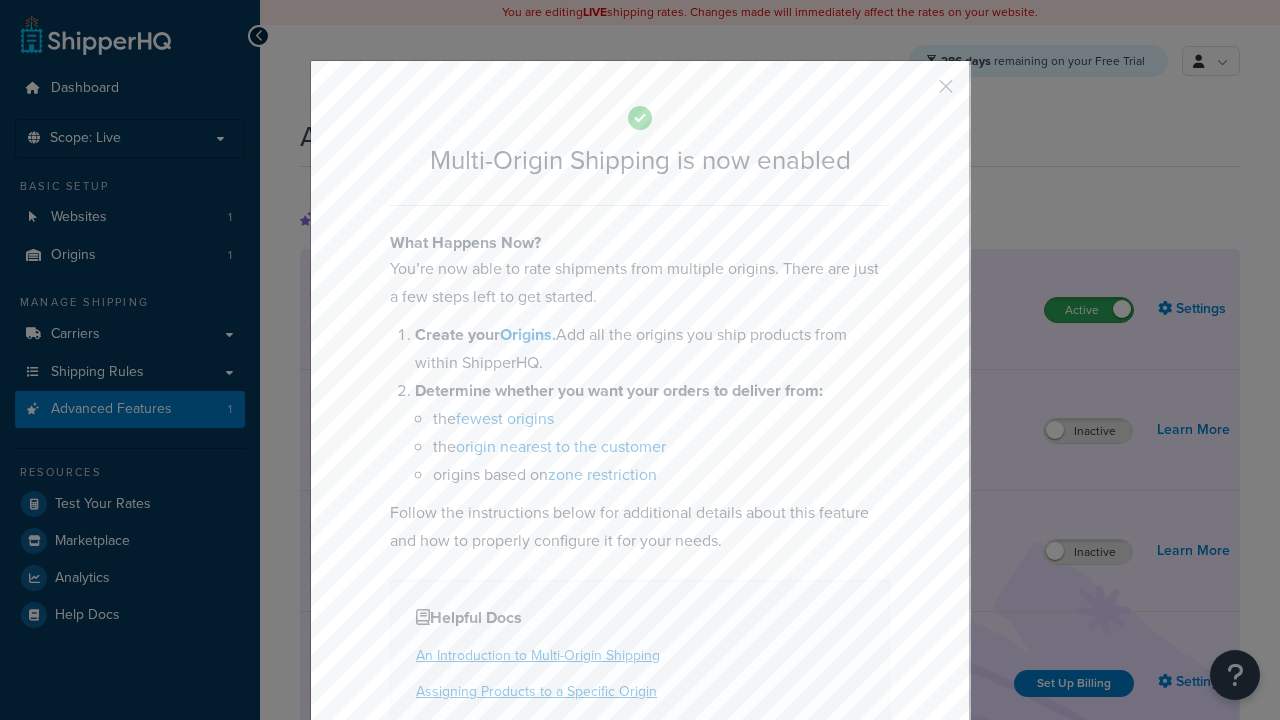 scroll, scrollTop: 0, scrollLeft: 0, axis: both 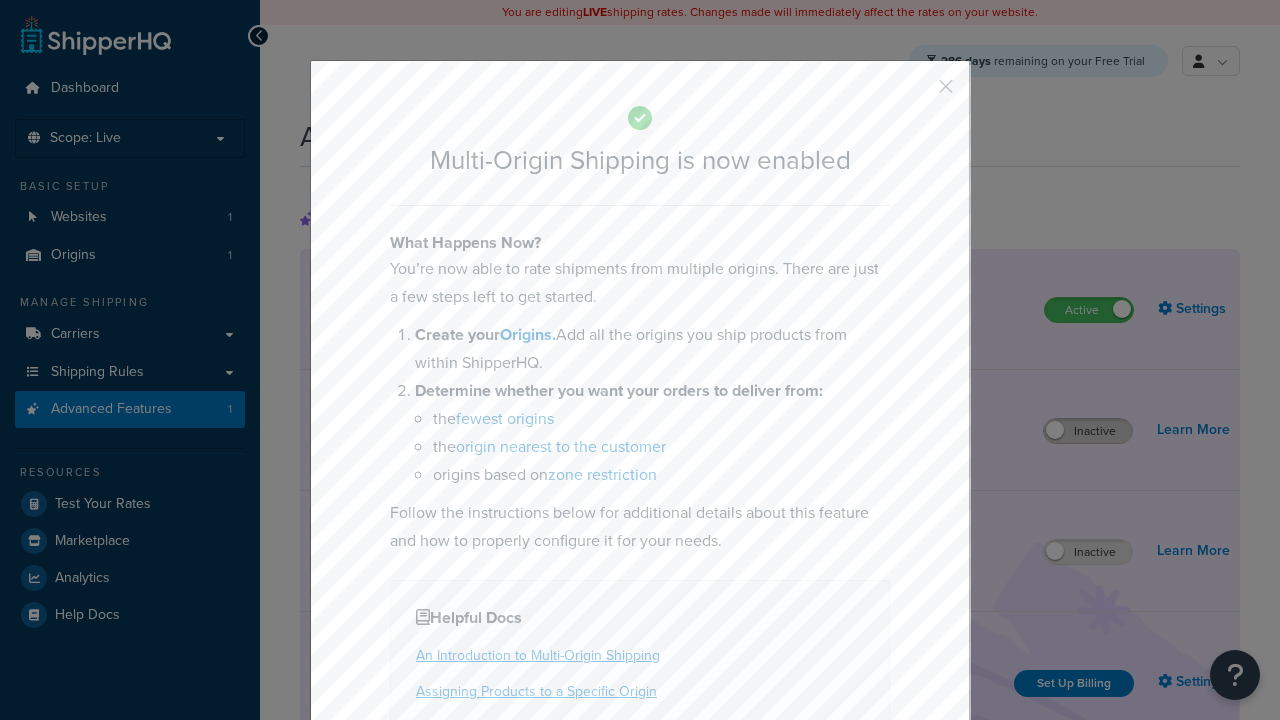 click at bounding box center [916, 93] 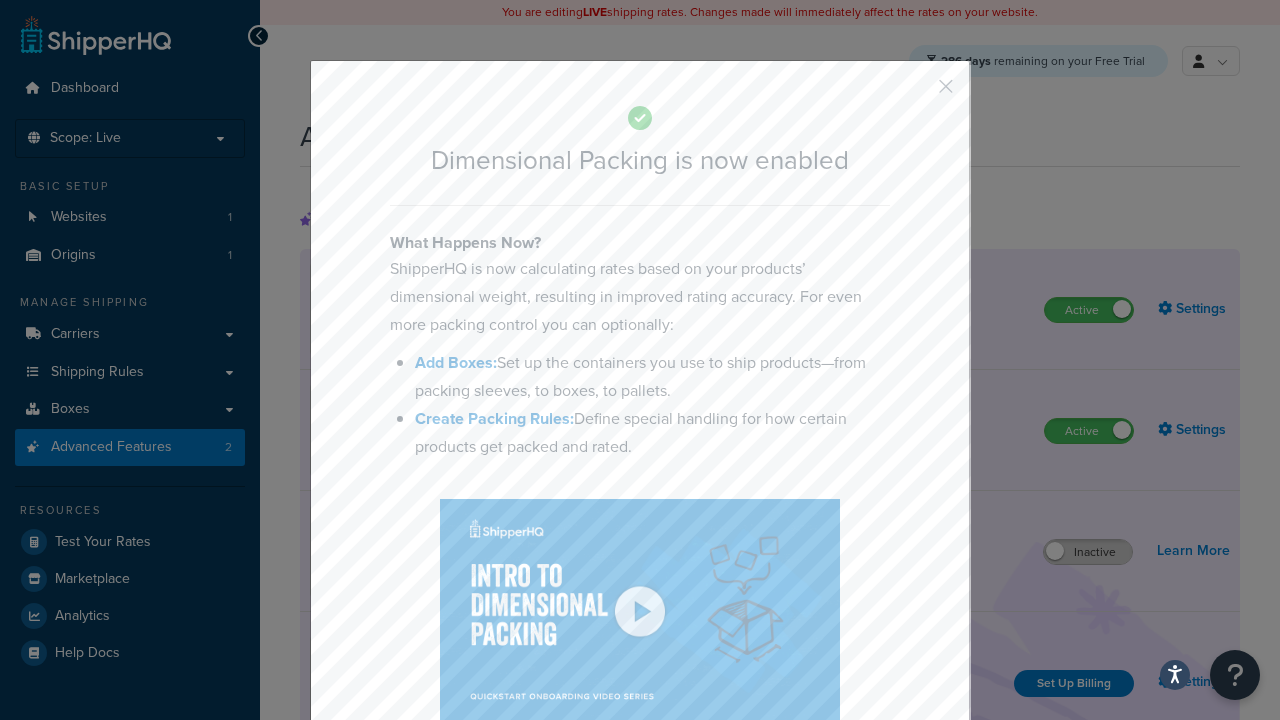 click at bounding box center (916, 93) 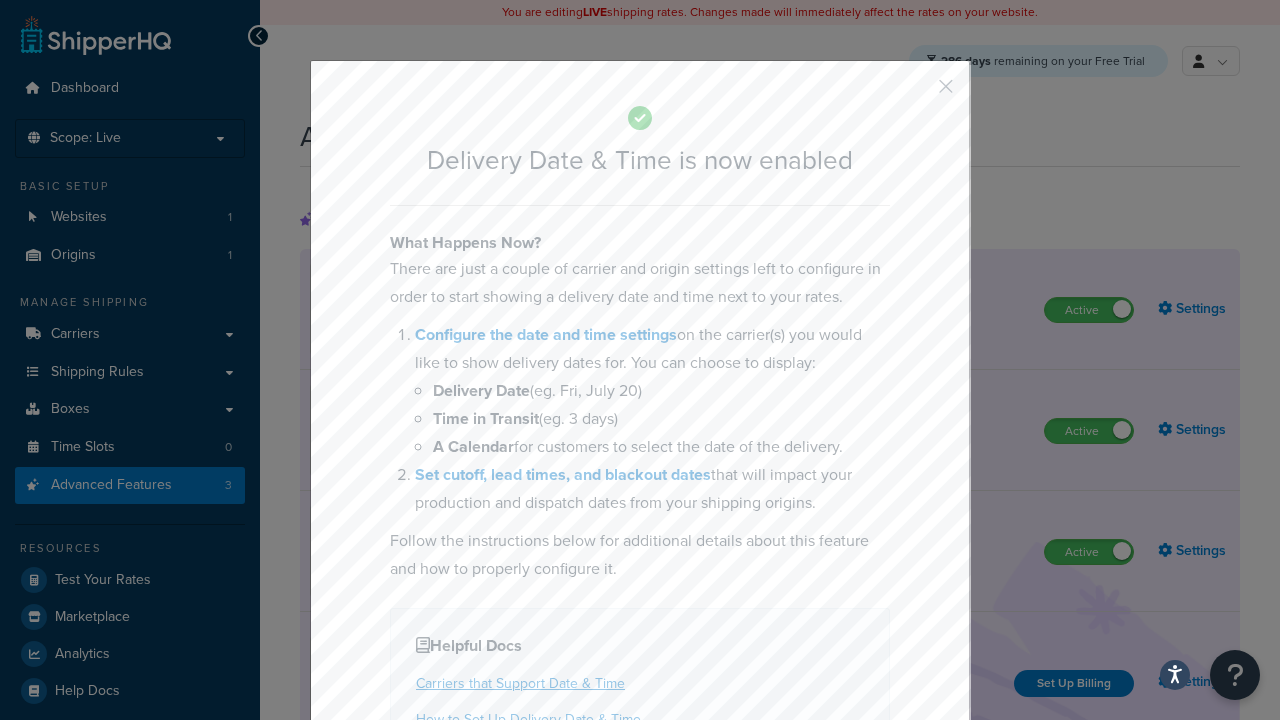 click at bounding box center (916, 93) 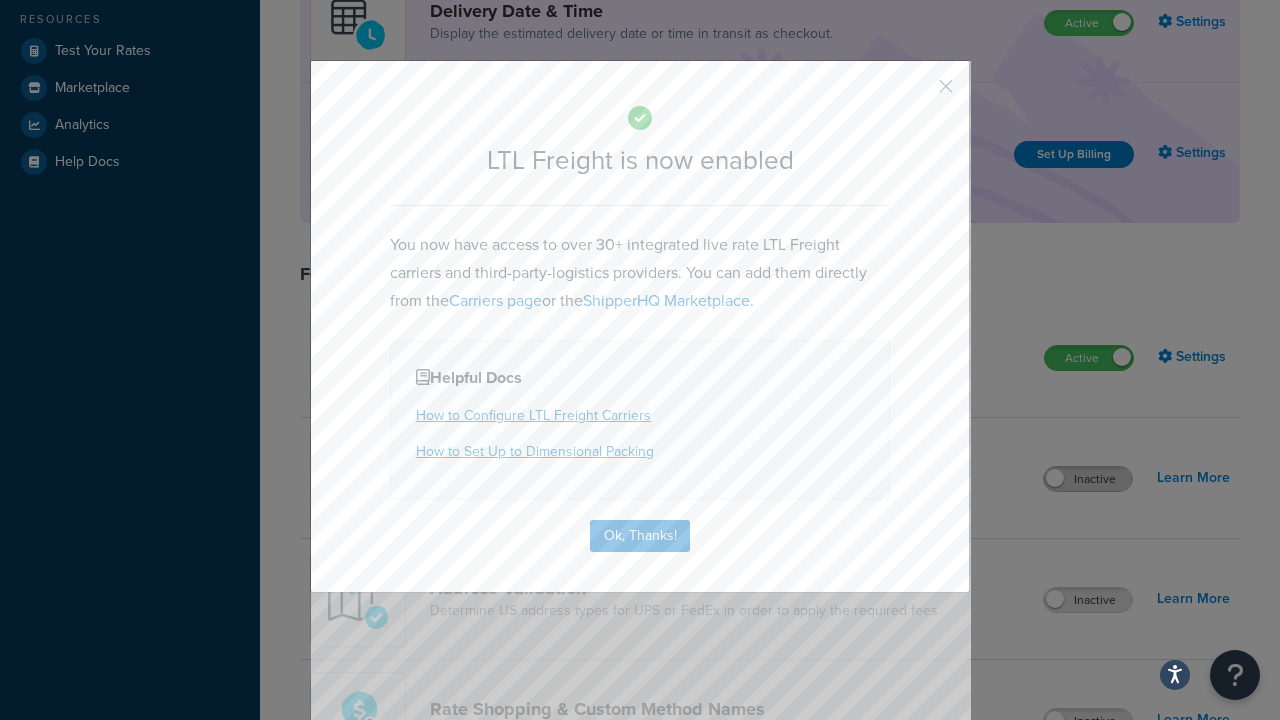 click at bounding box center (916, 93) 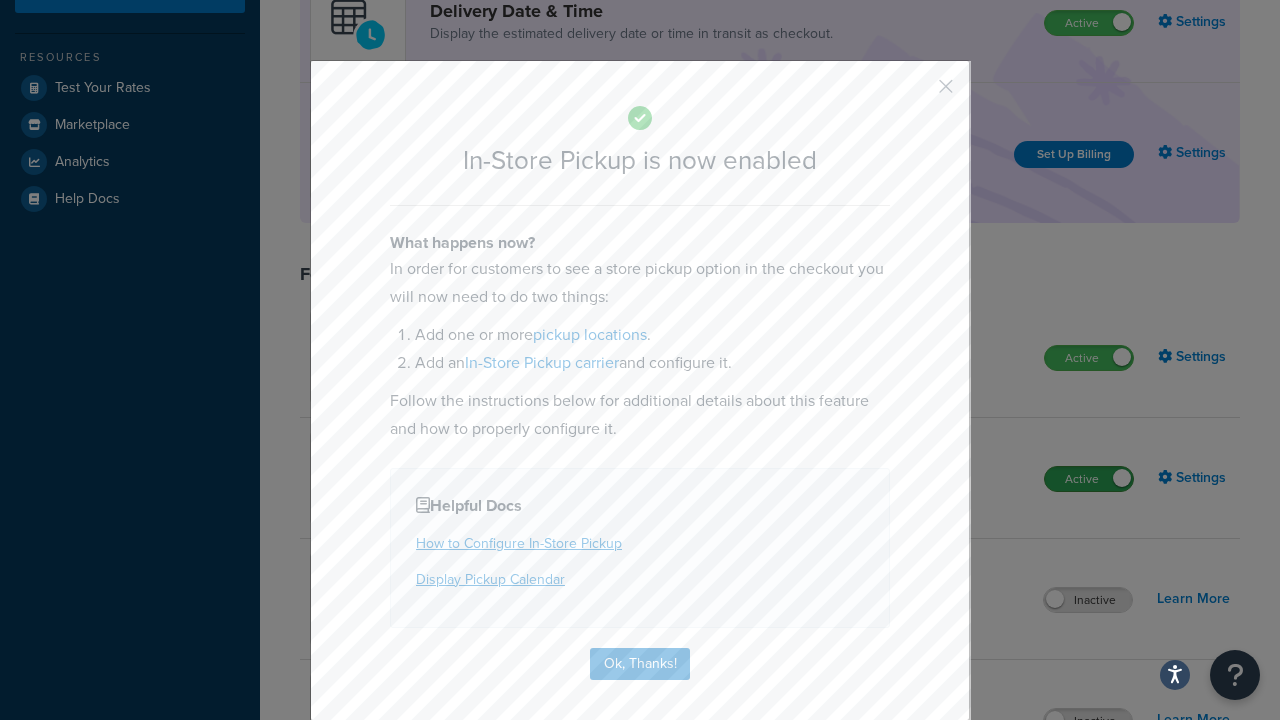 scroll, scrollTop: 567, scrollLeft: 0, axis: vertical 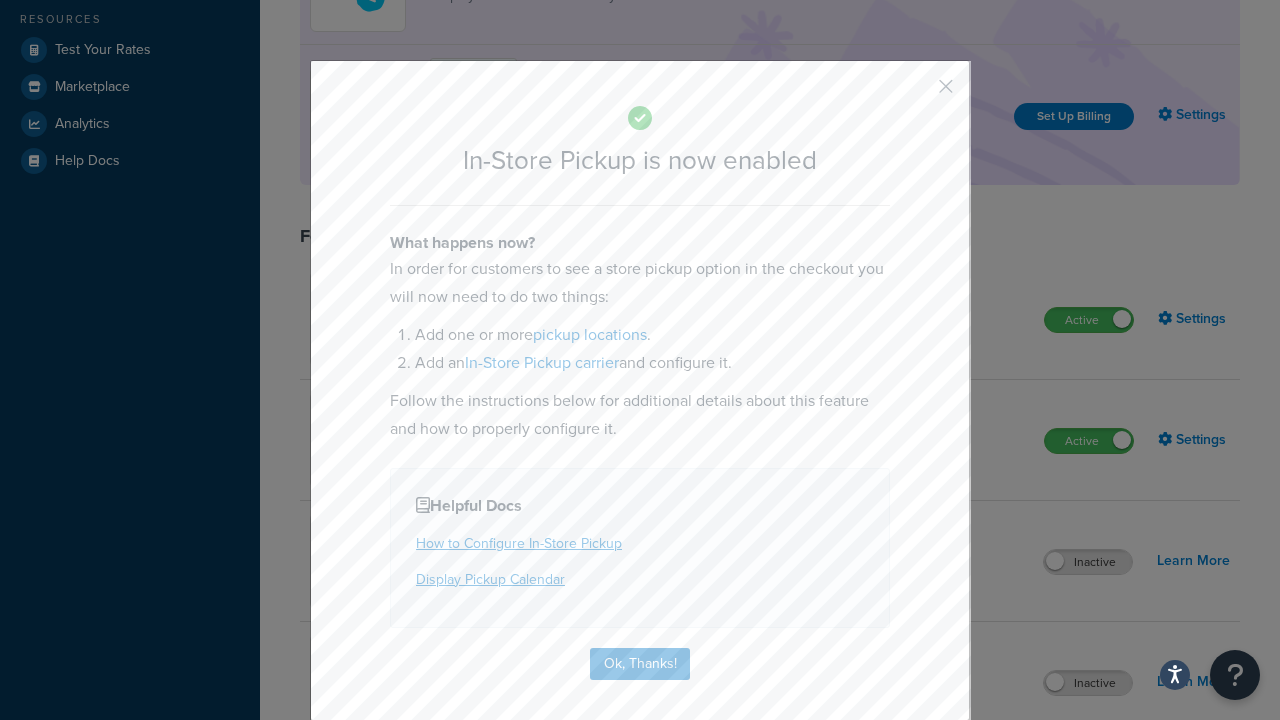 click at bounding box center [916, 93] 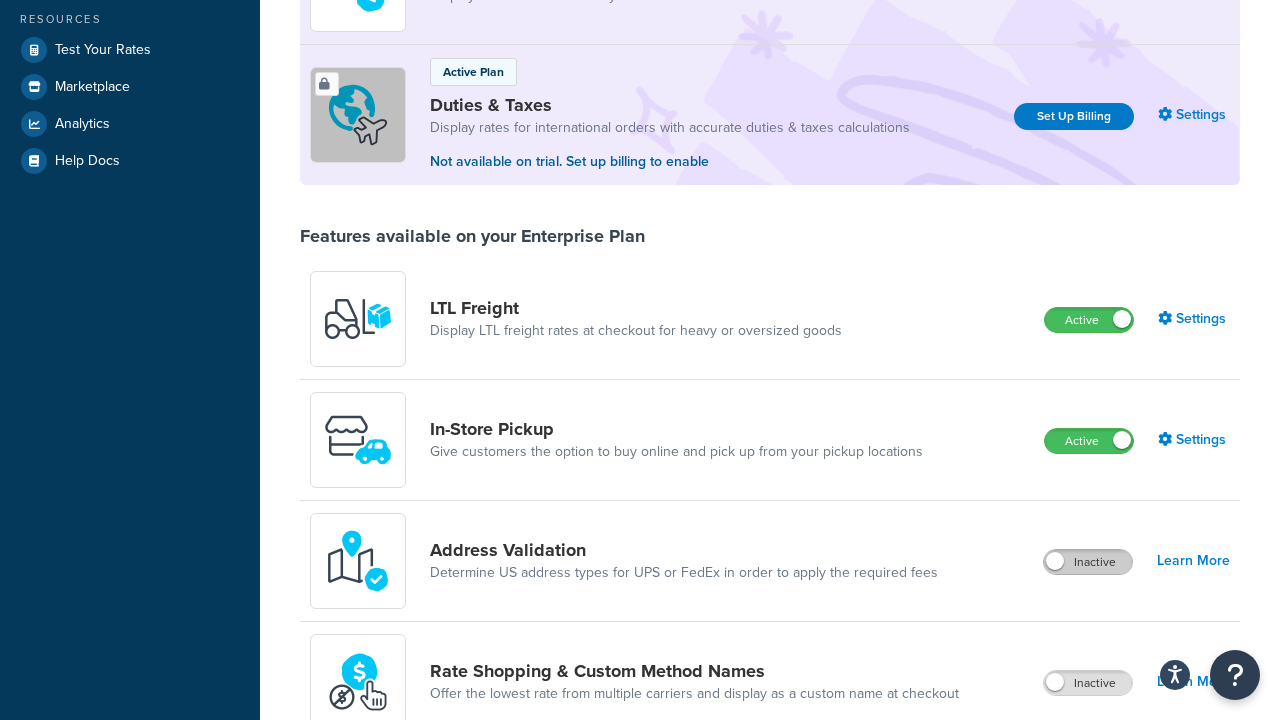 click on "Inactive" at bounding box center [1088, 562] 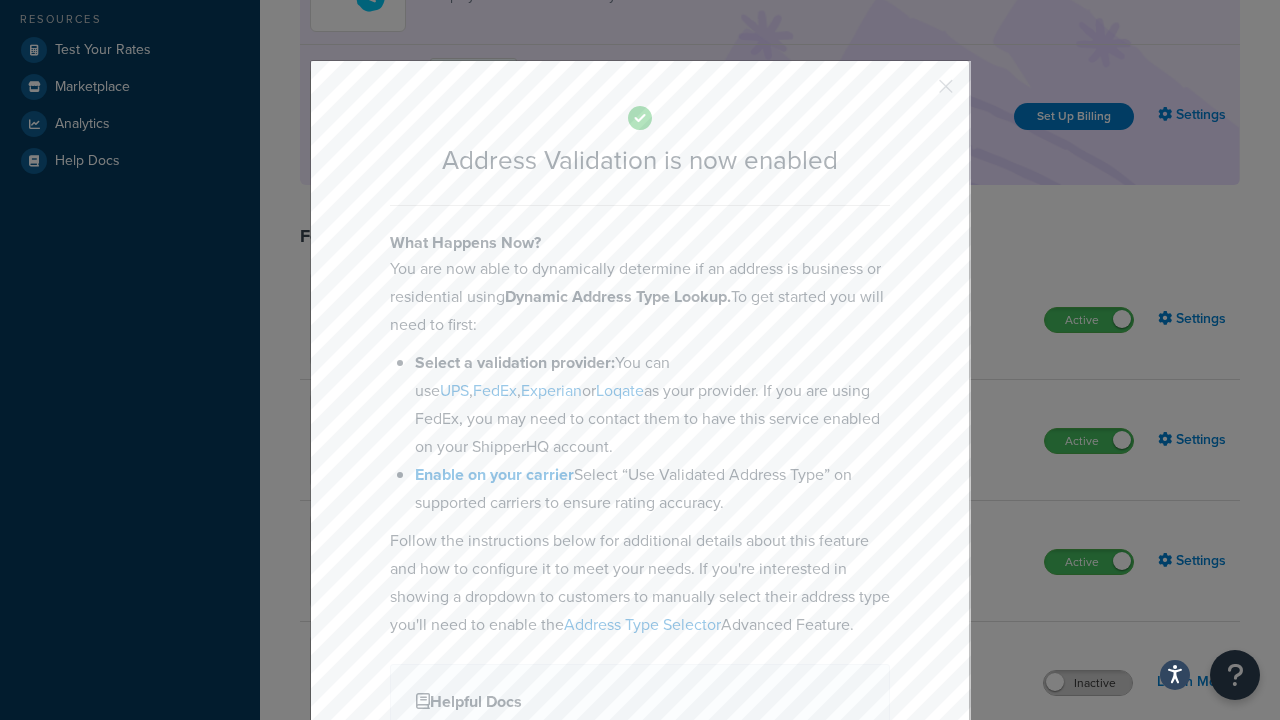 click at bounding box center (916, 93) 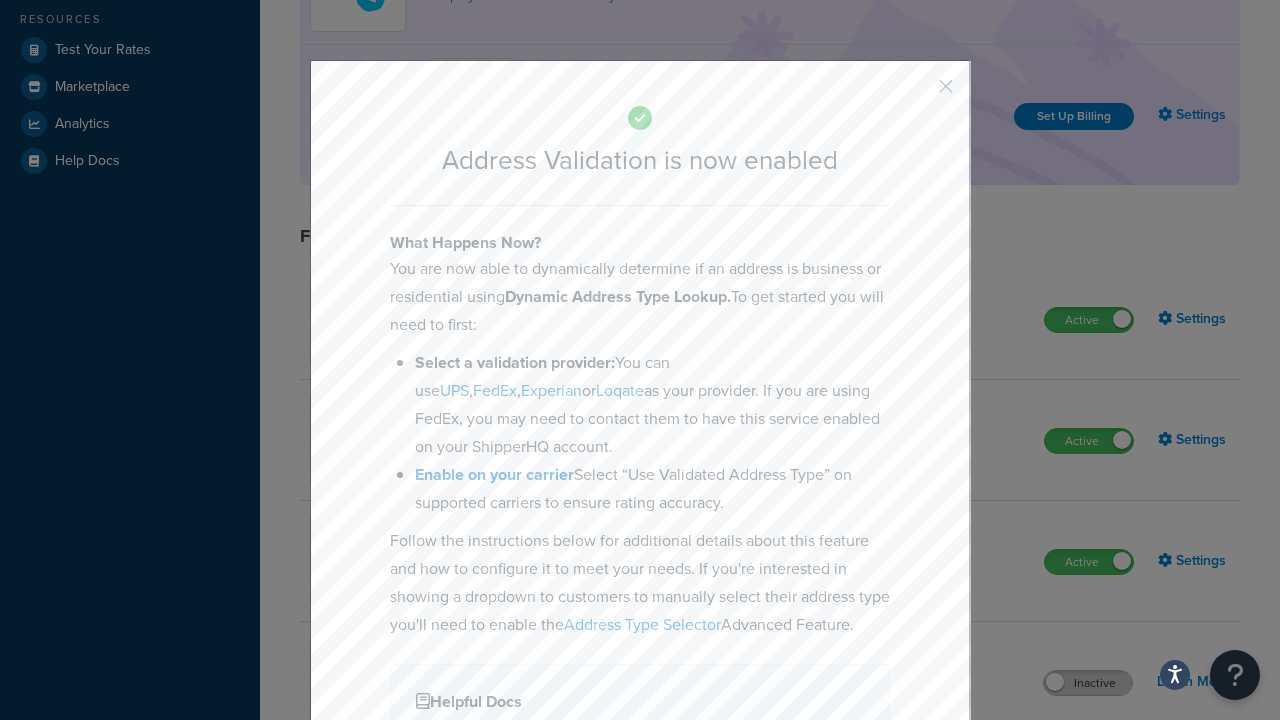 click on "Inactive" at bounding box center [1088, 683] 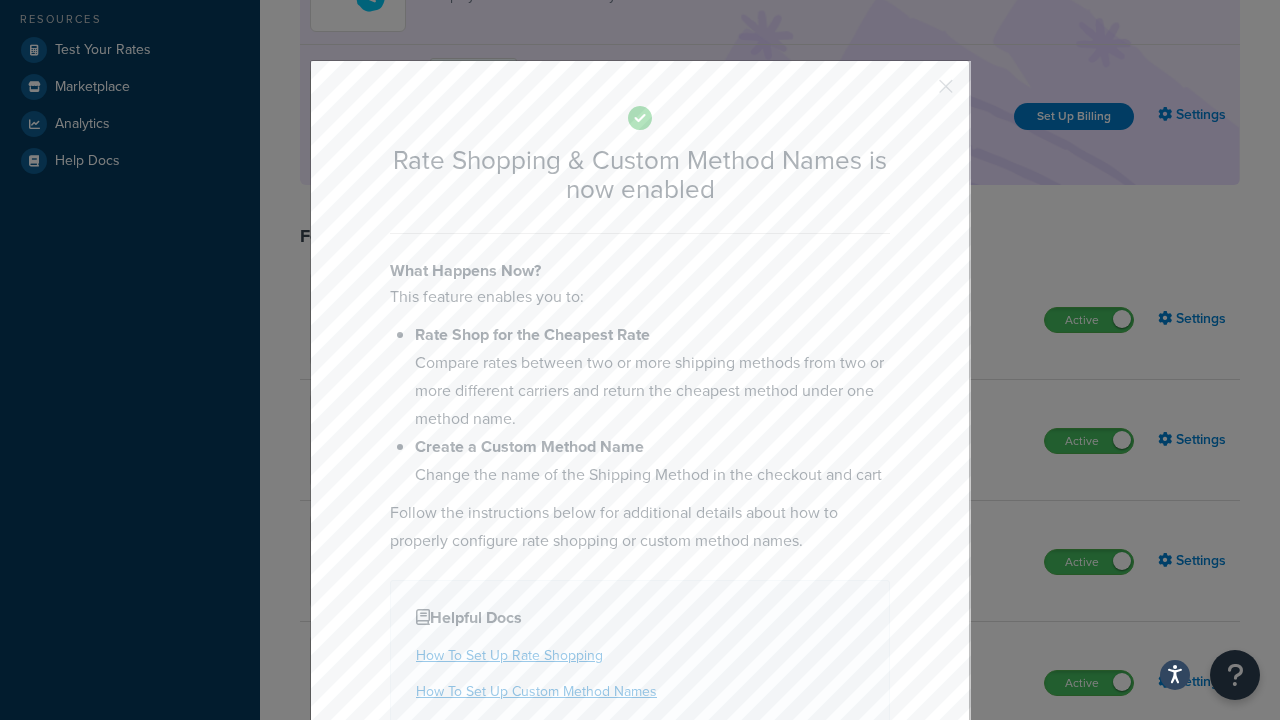 click at bounding box center [916, 93] 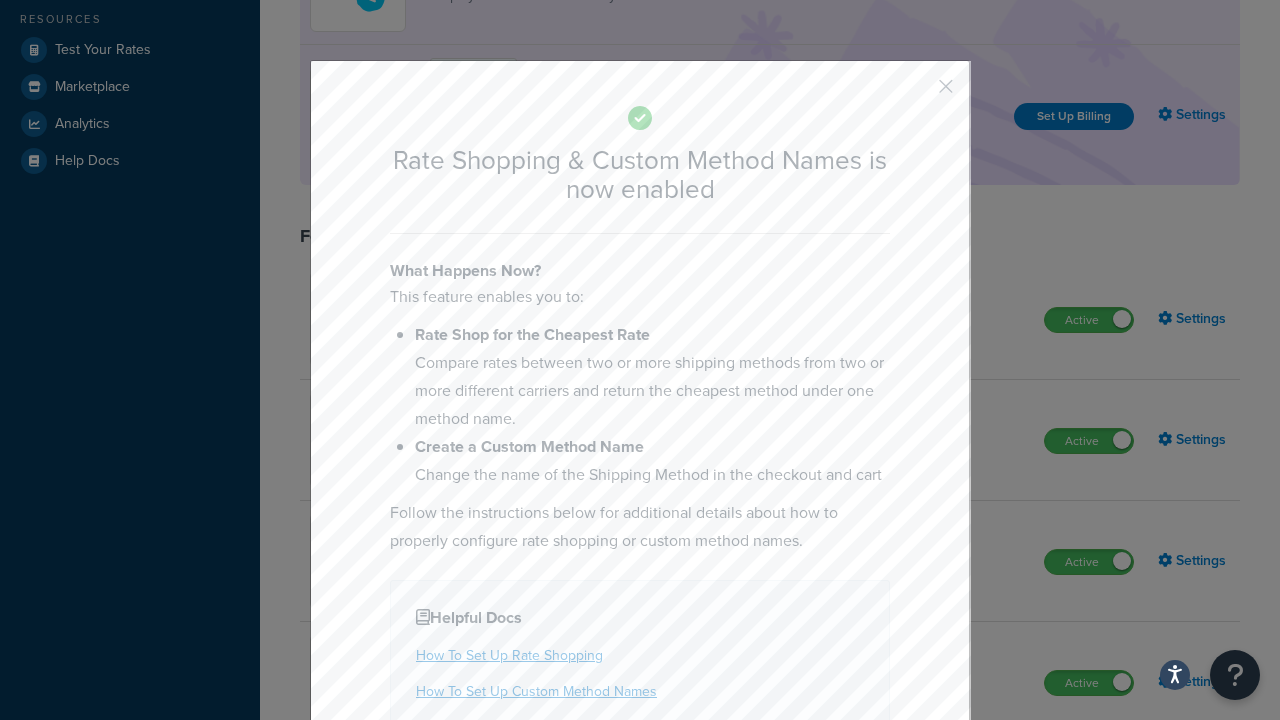 click on "Inactive" at bounding box center [1088, 804] 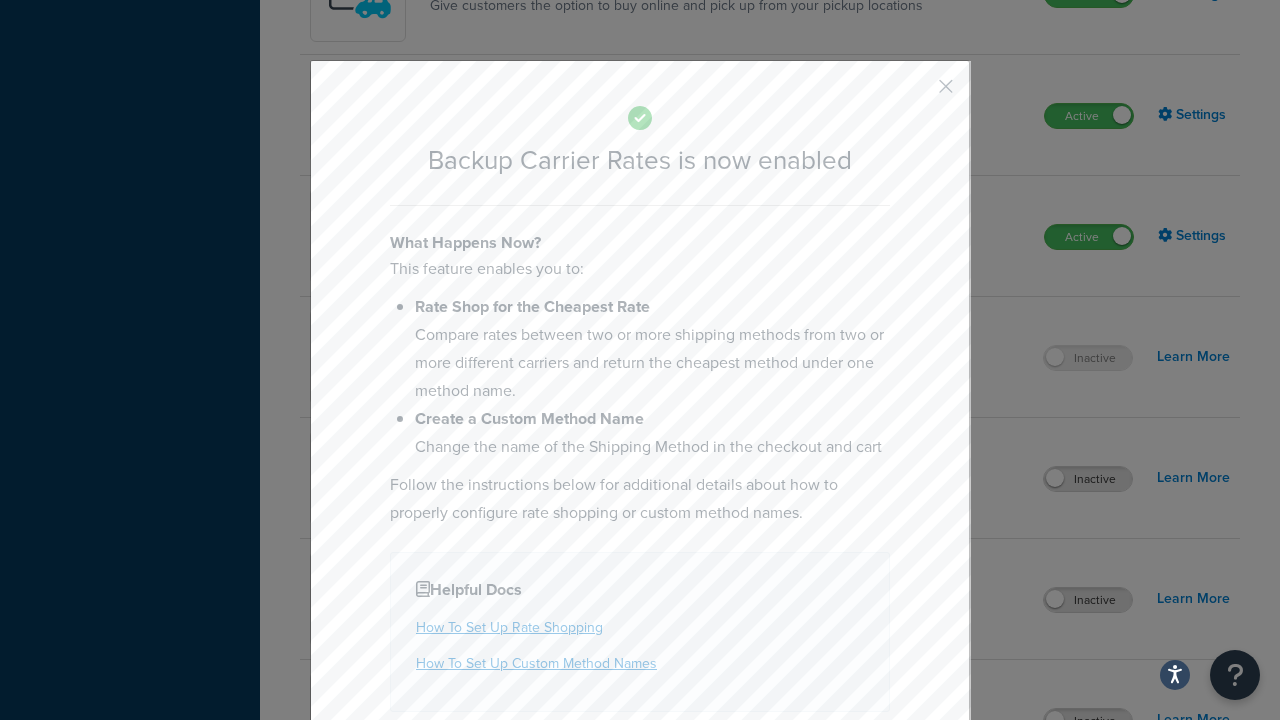 click at bounding box center (916, 93) 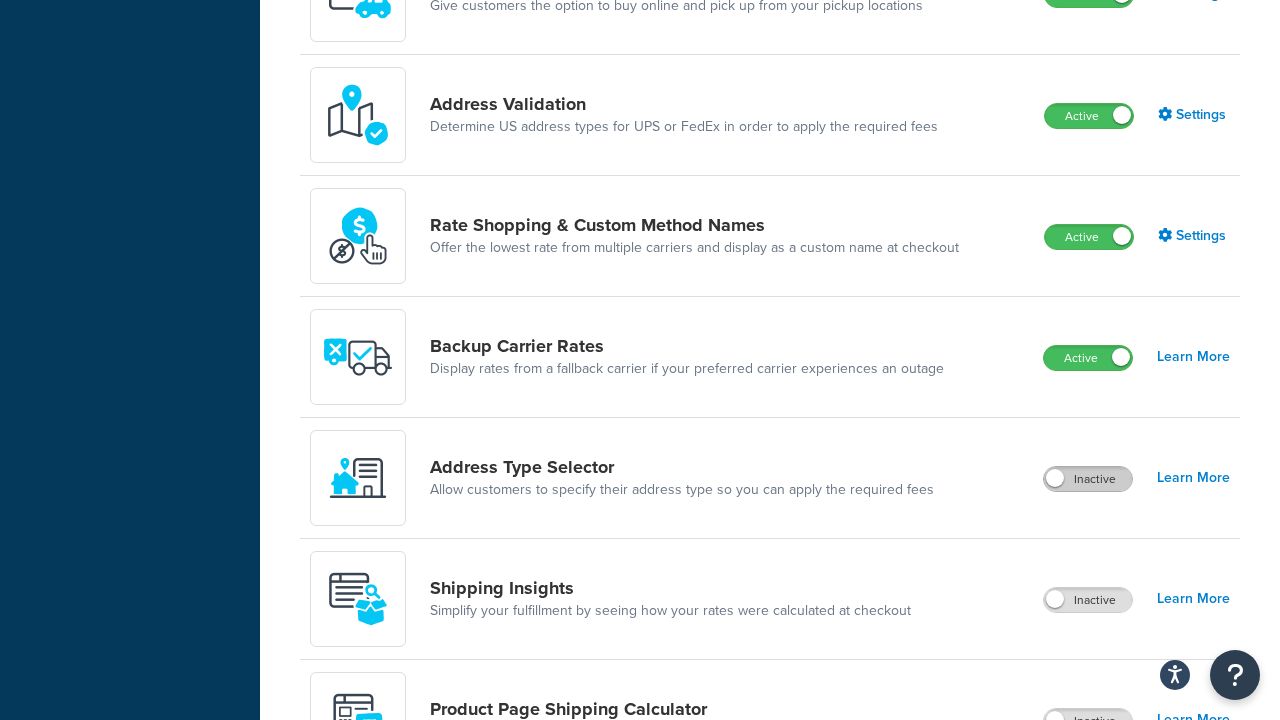 click on "Inactive" at bounding box center [1088, 479] 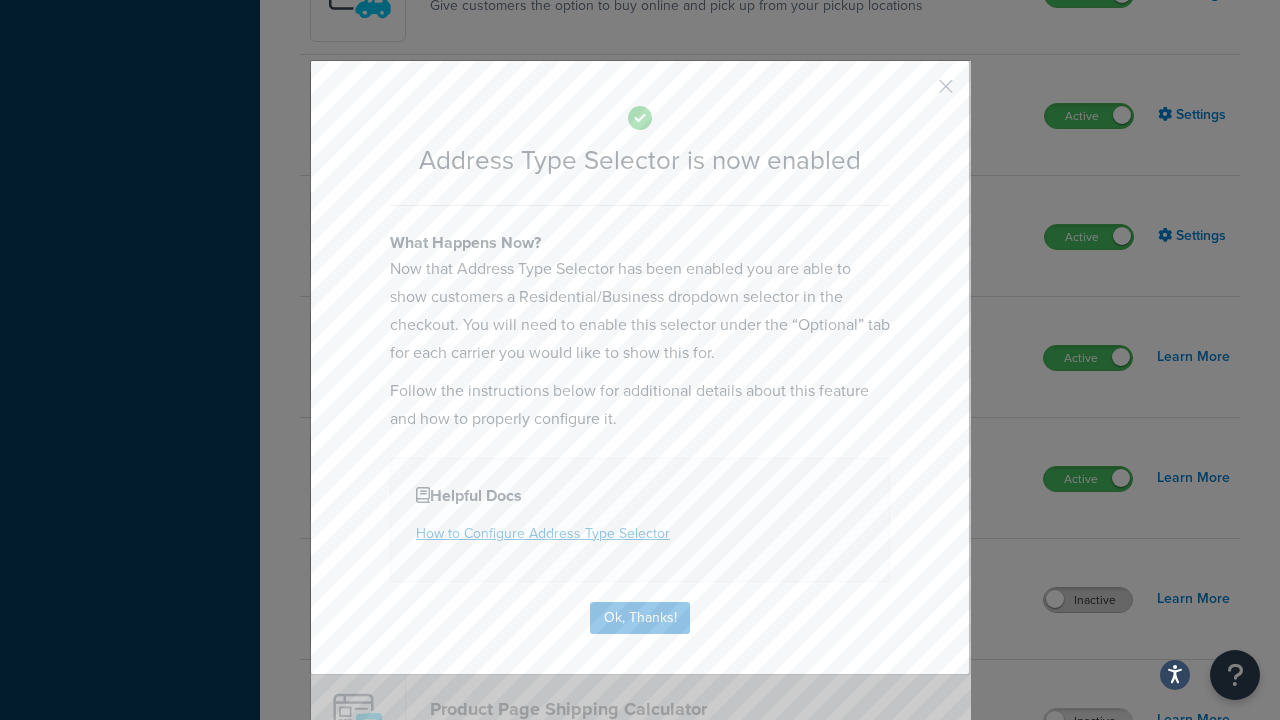 click at bounding box center (916, 93) 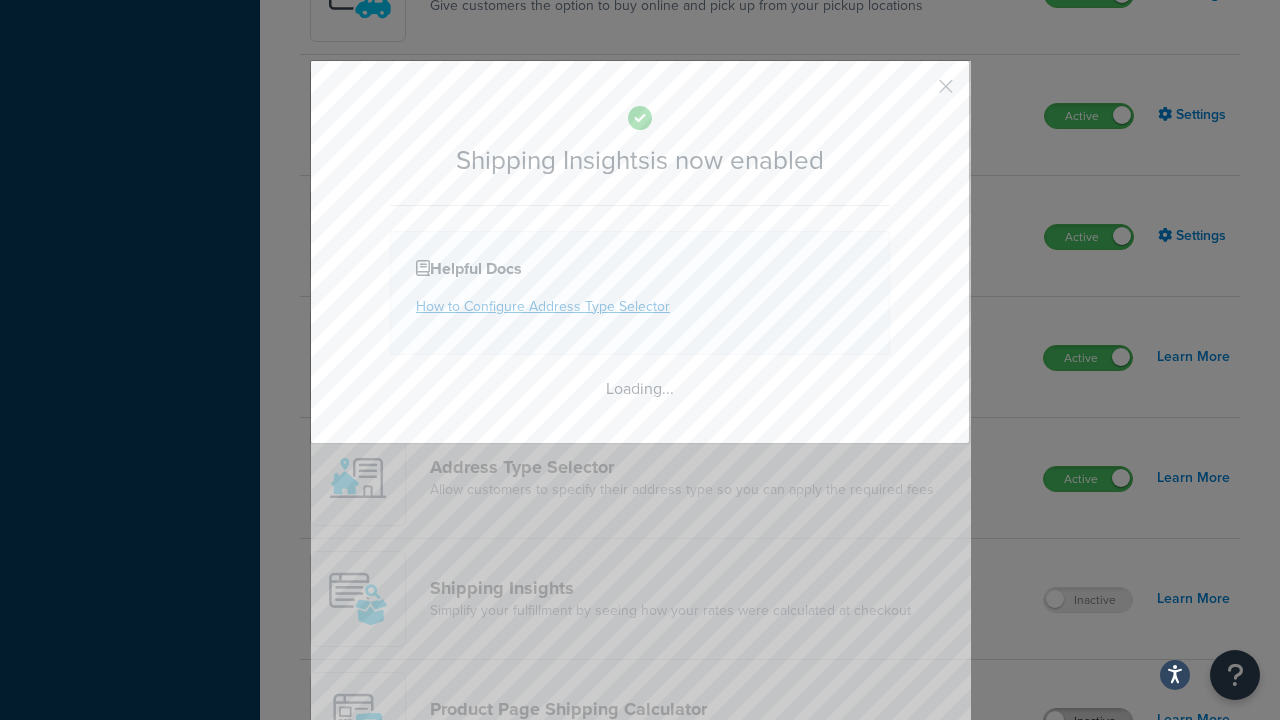 click at bounding box center [916, 93] 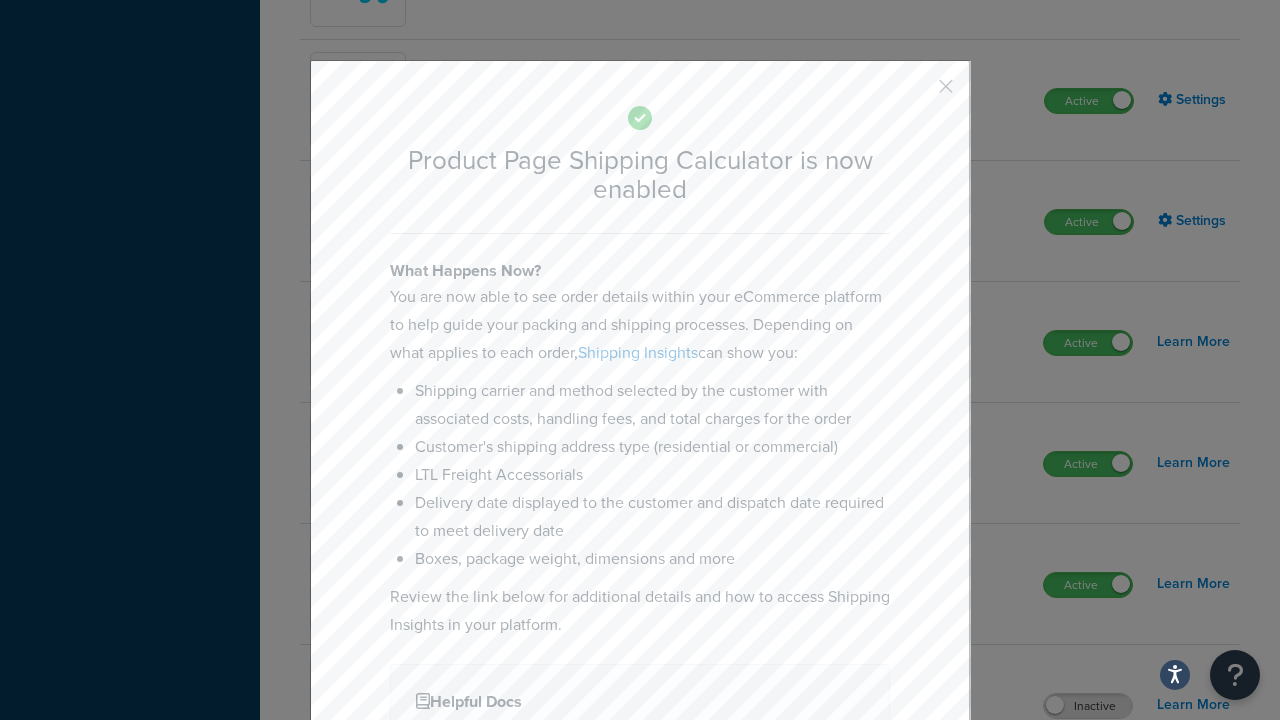 click at bounding box center [916, 93] 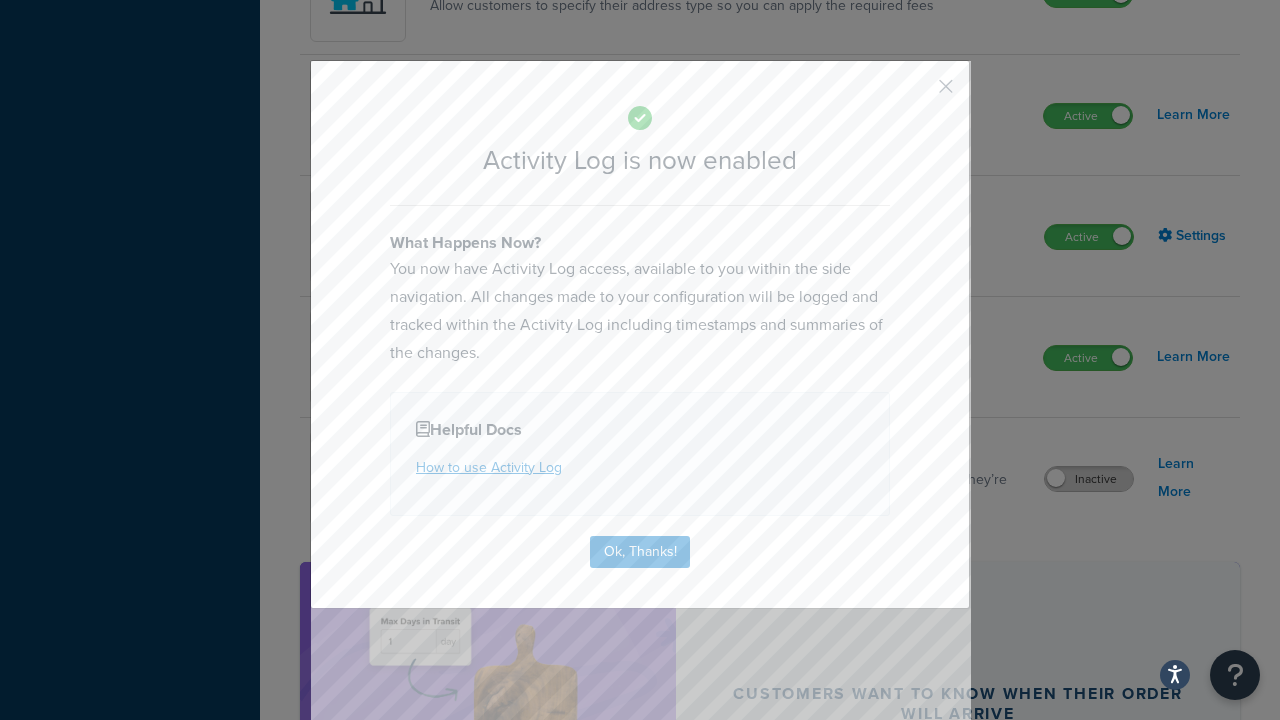 click at bounding box center [916, 93] 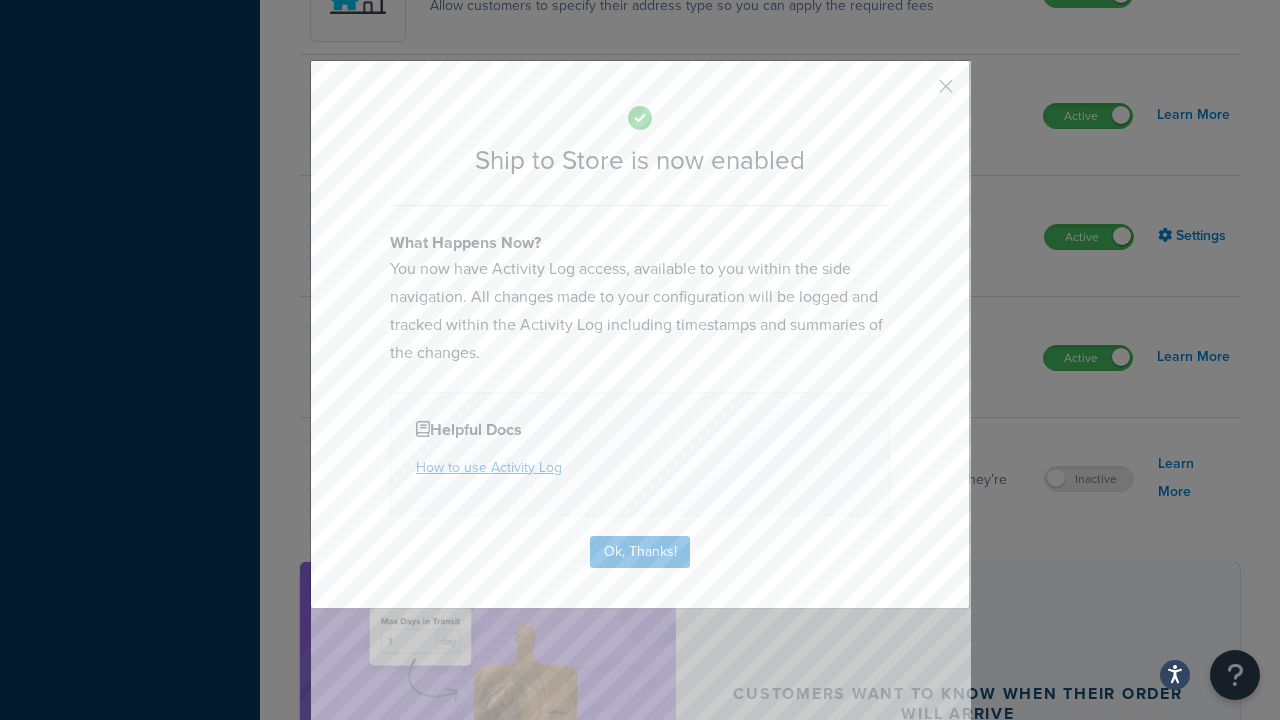 click at bounding box center (916, 93) 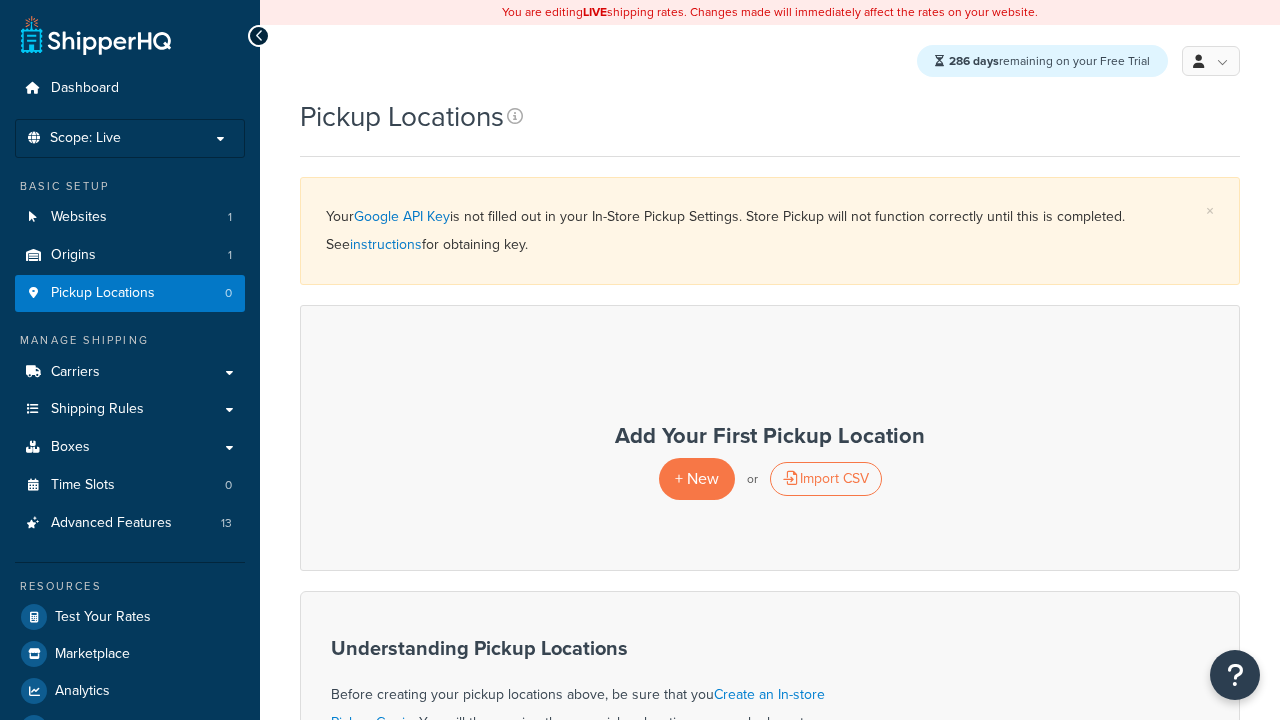 scroll, scrollTop: 0, scrollLeft: 0, axis: both 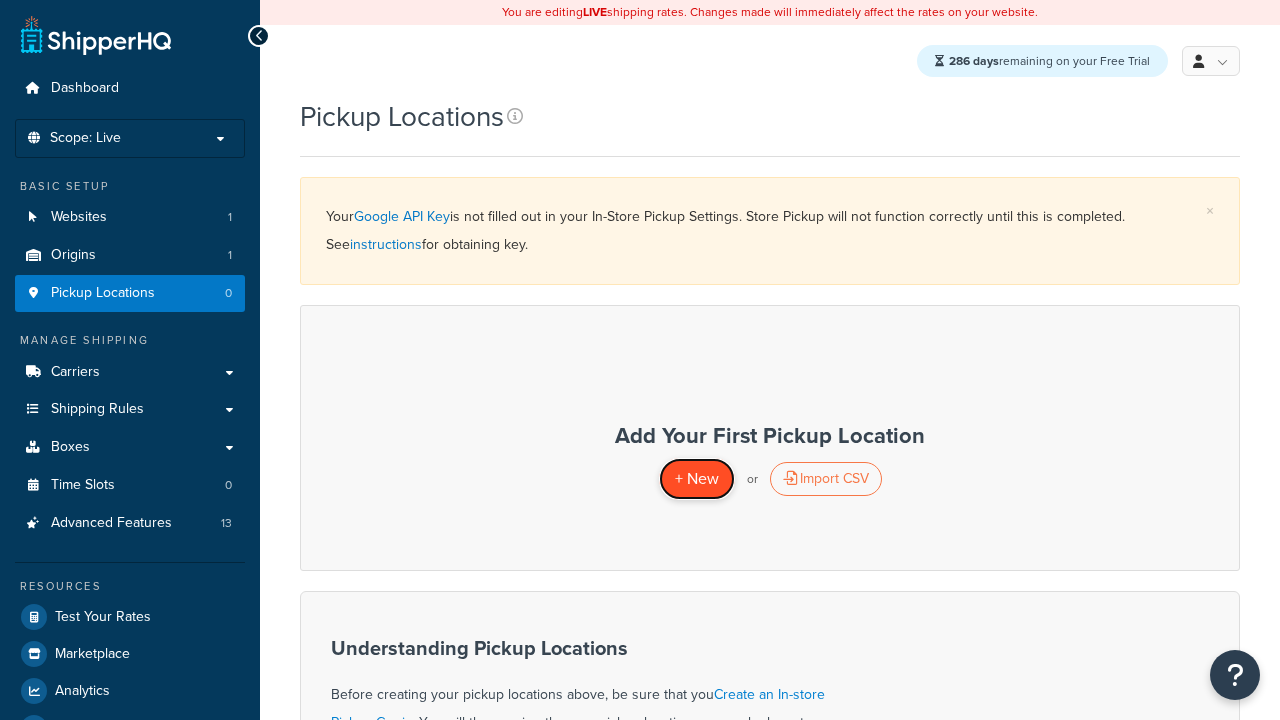 click on "+ New" at bounding box center [697, 478] 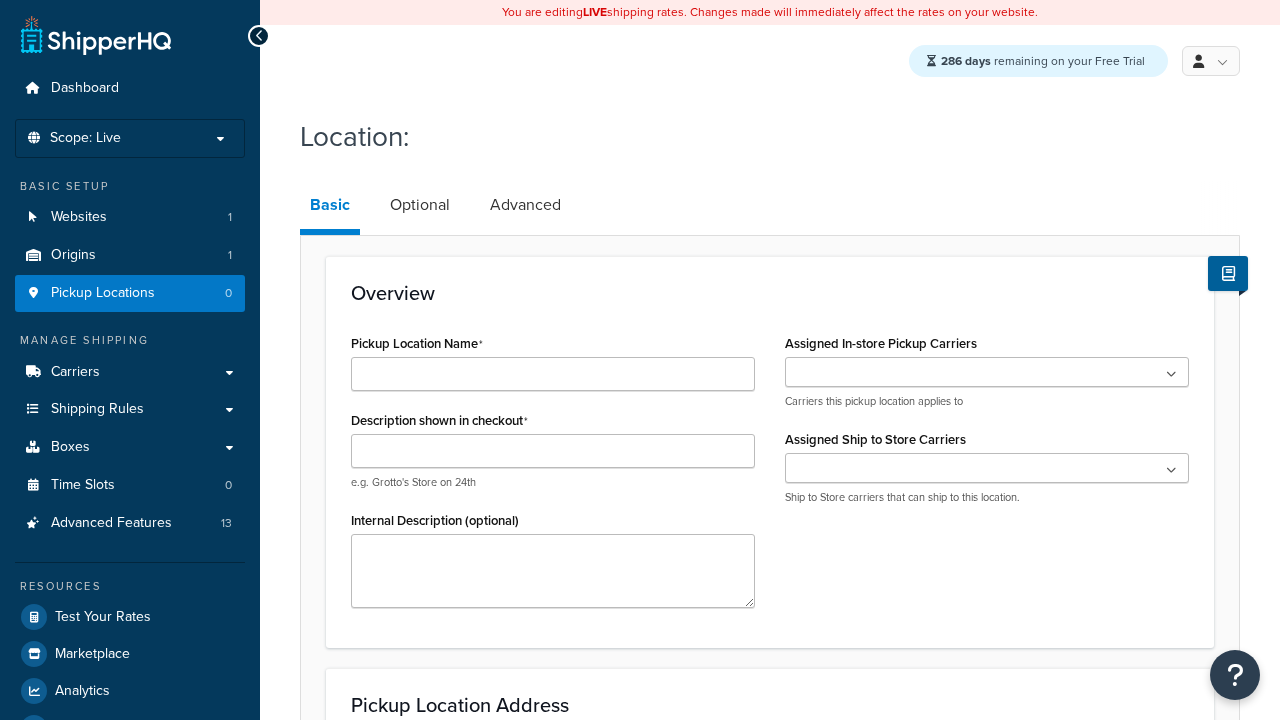 scroll, scrollTop: 0, scrollLeft: 0, axis: both 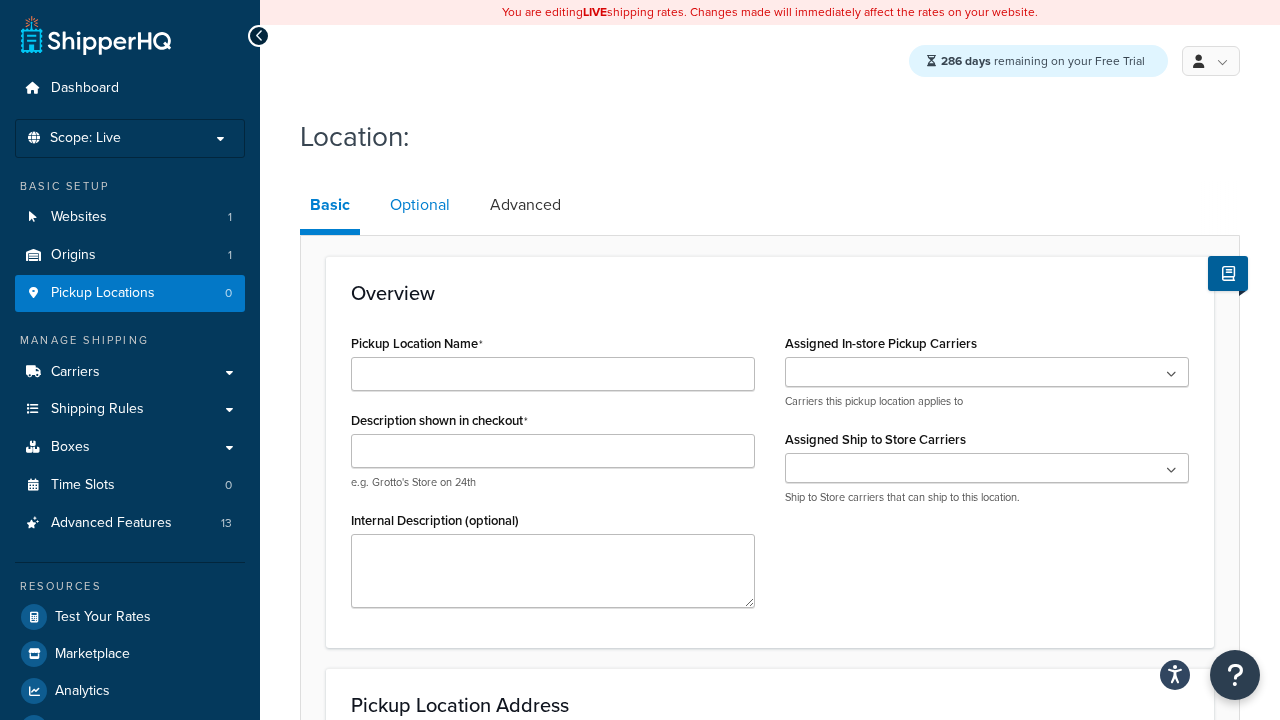 click on "Optional" at bounding box center (420, 205) 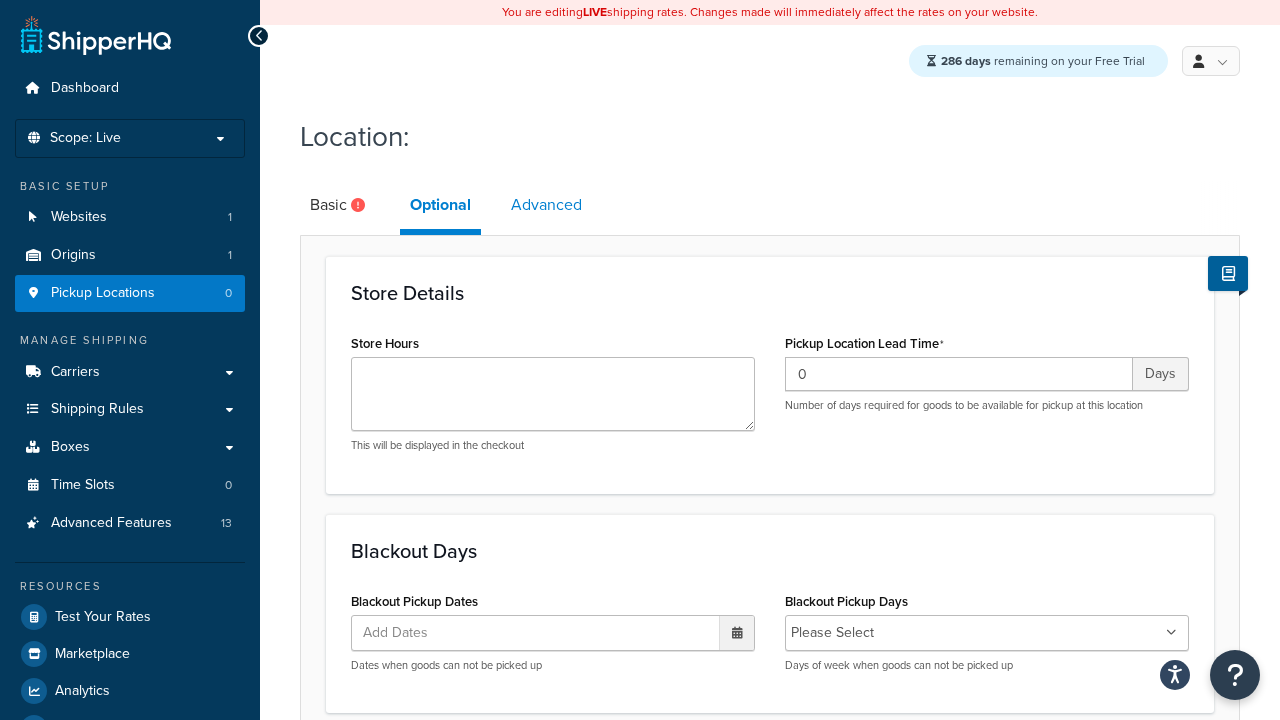click on "Advanced" at bounding box center (546, 205) 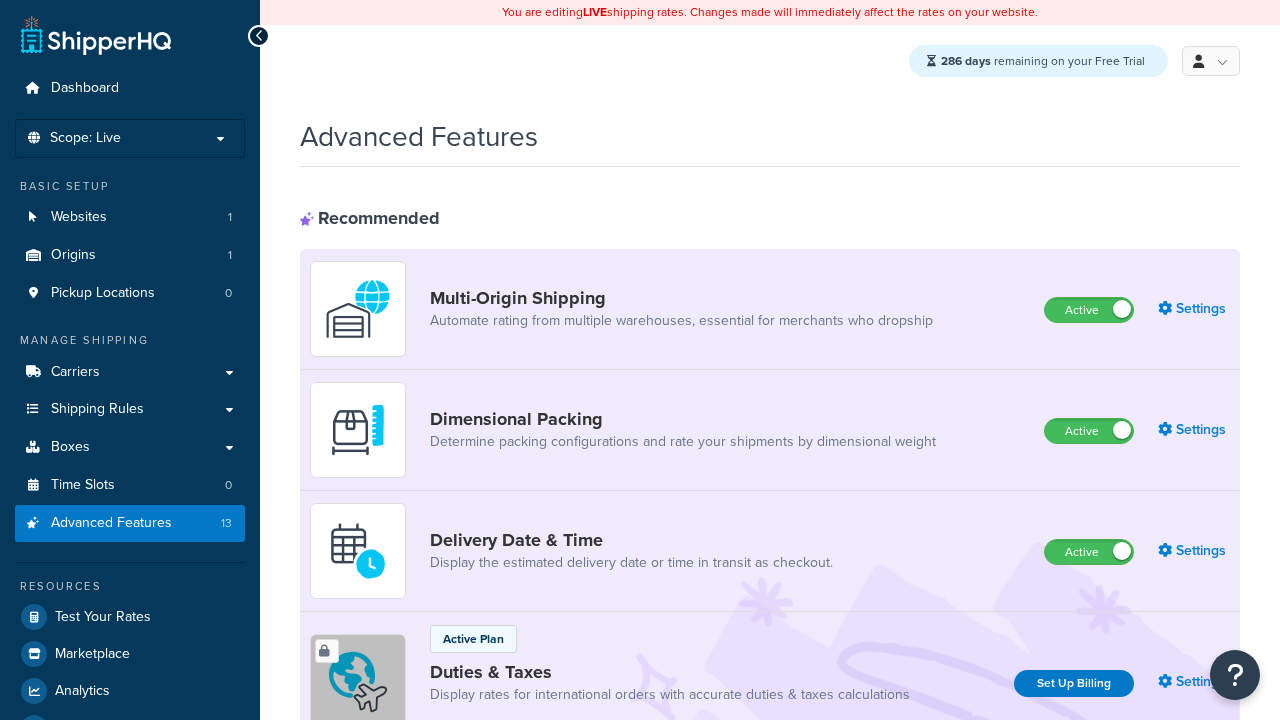 scroll, scrollTop: 0, scrollLeft: 0, axis: both 